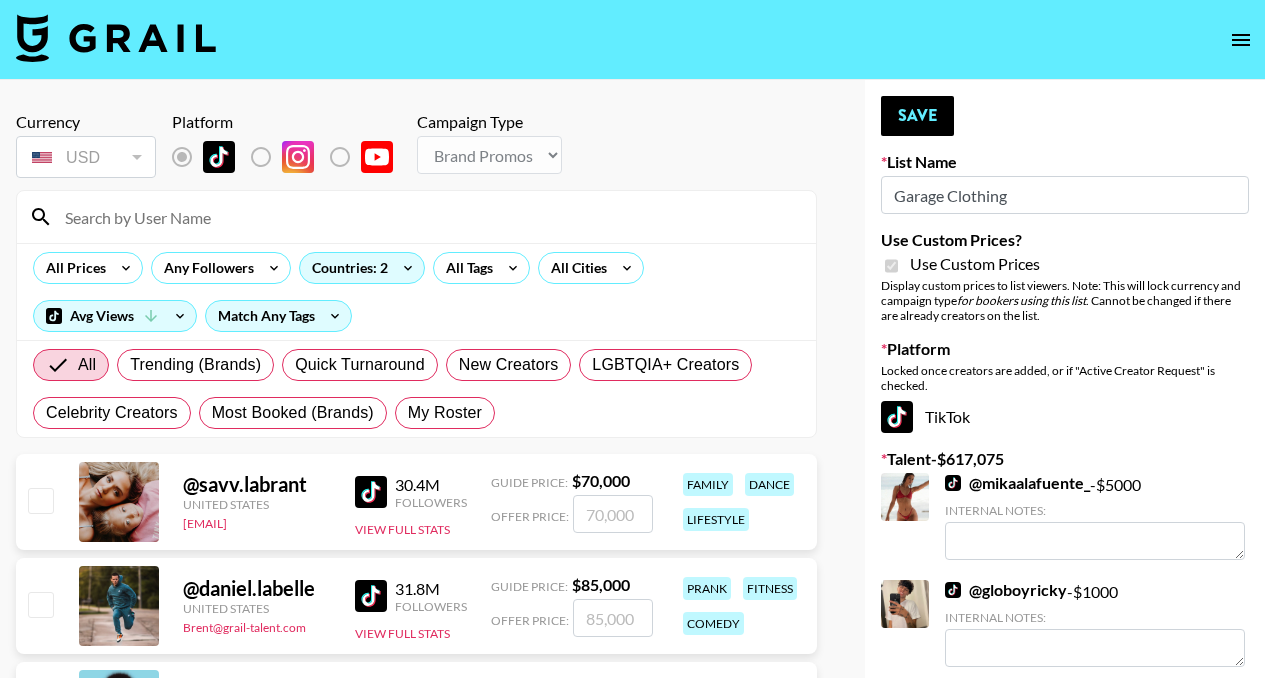 select on "Brand" 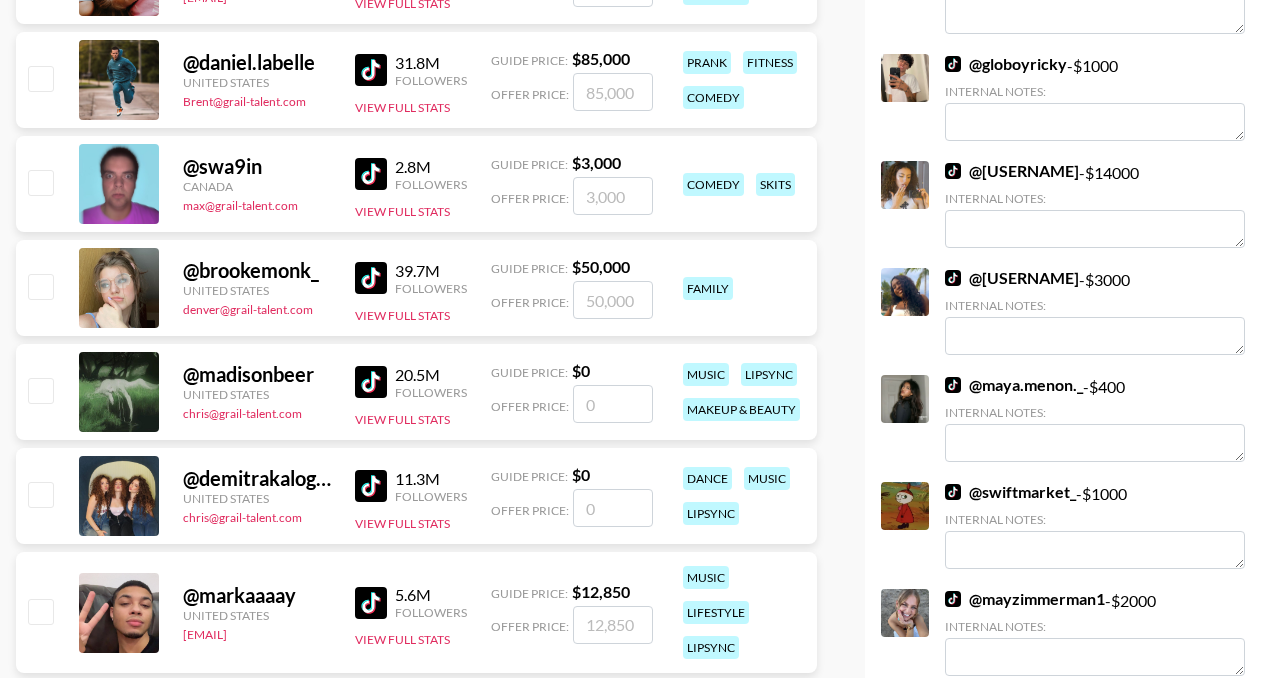 scroll, scrollTop: 0, scrollLeft: 0, axis: both 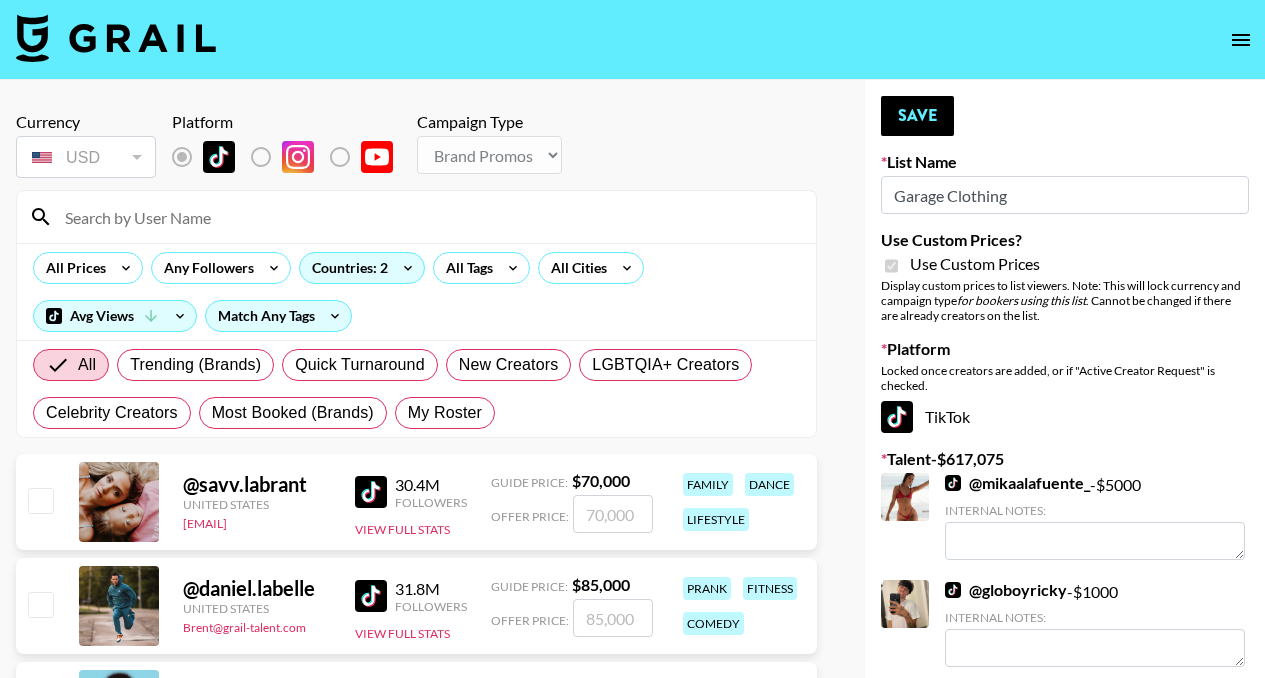click at bounding box center [428, 217] 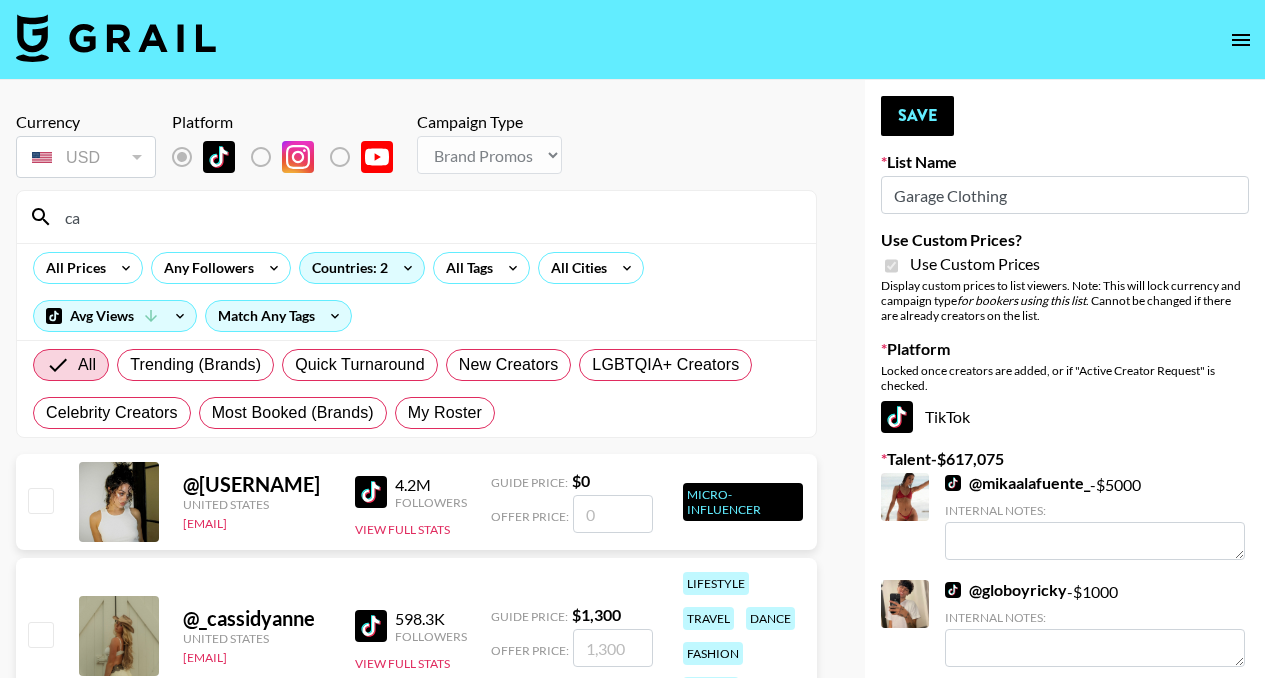 type on "c" 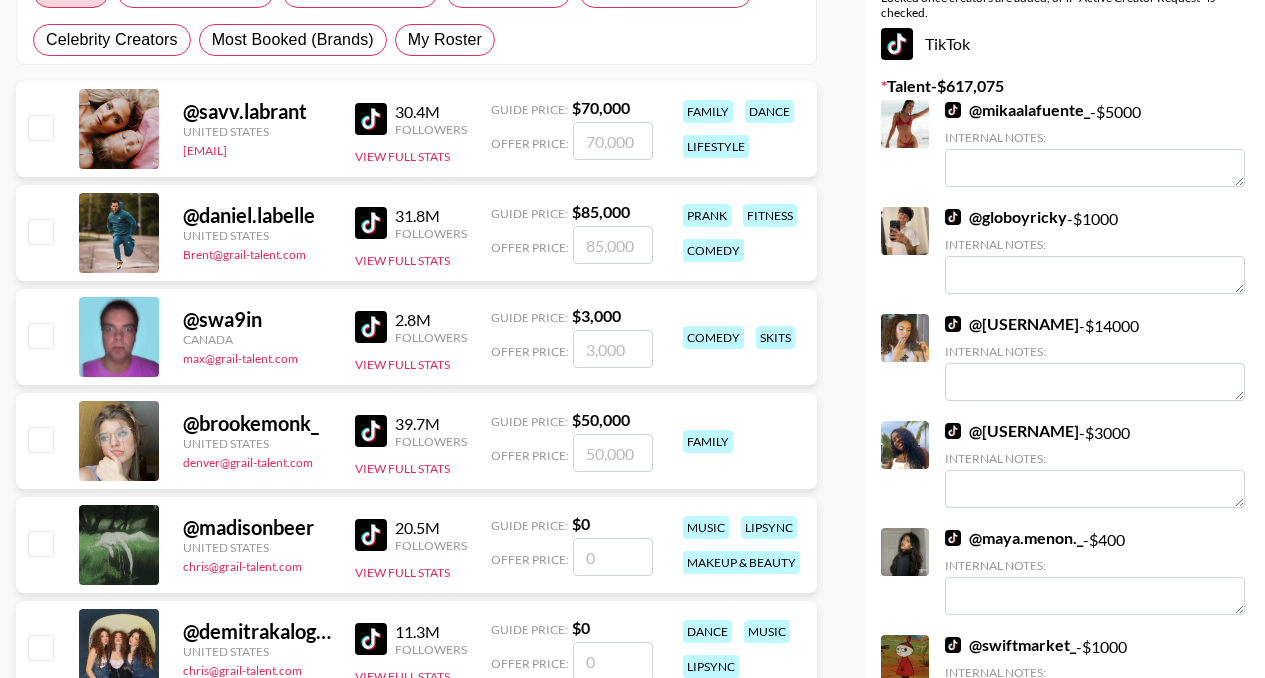 scroll, scrollTop: 0, scrollLeft: 0, axis: both 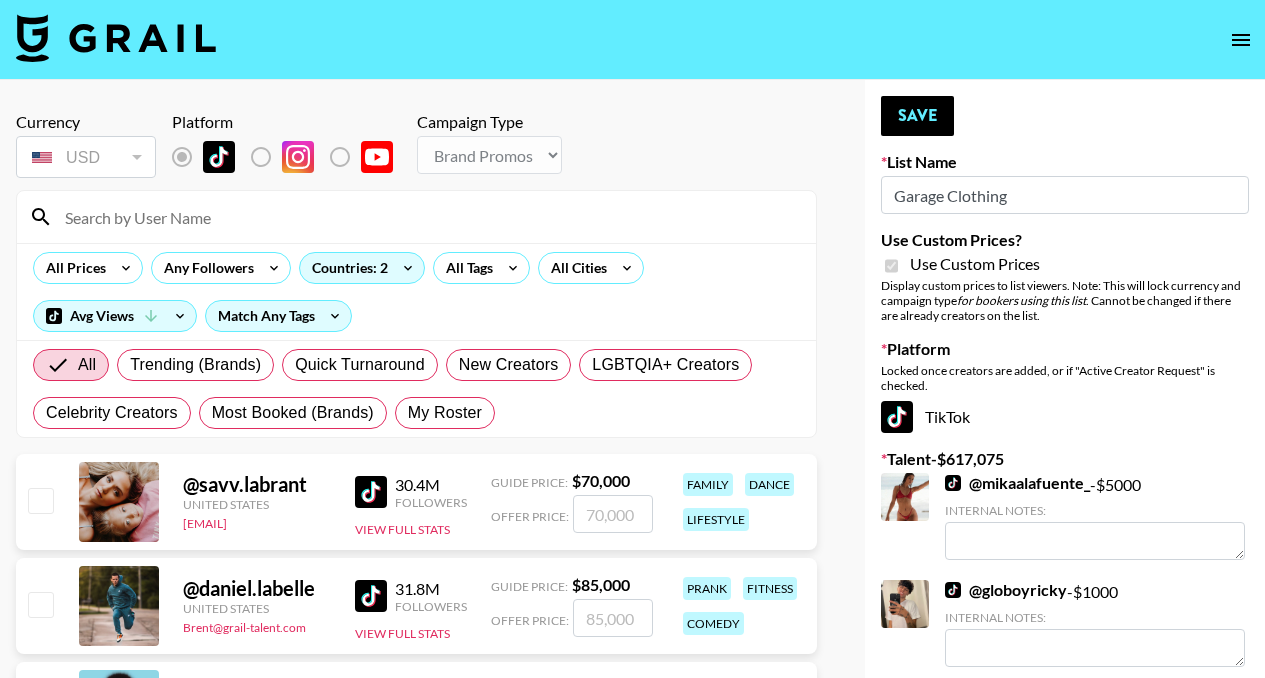 type 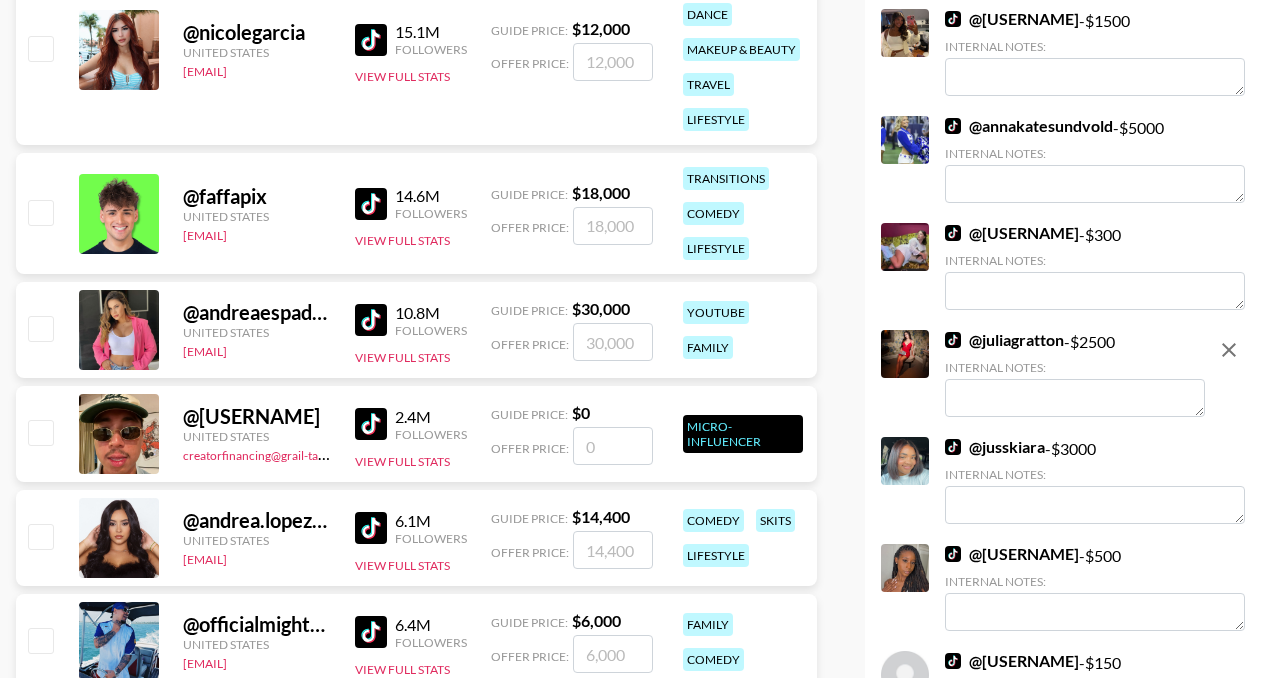 scroll, scrollTop: 12662, scrollLeft: 0, axis: vertical 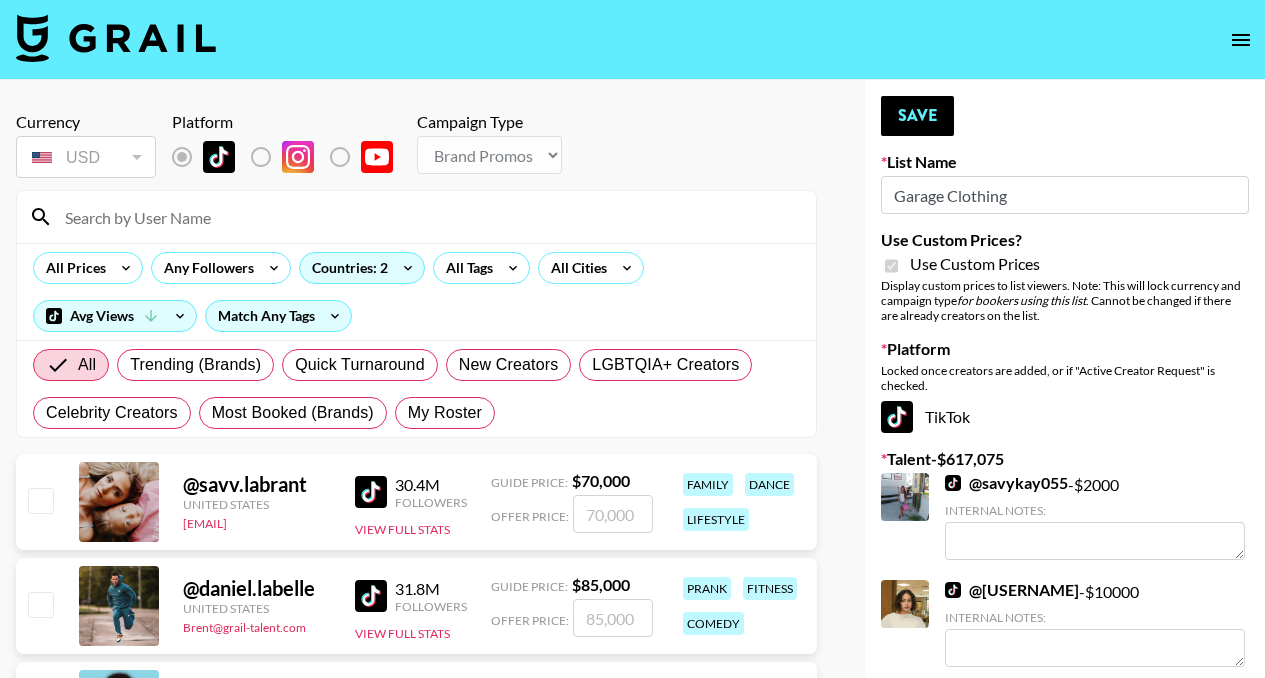 select on "Brand" 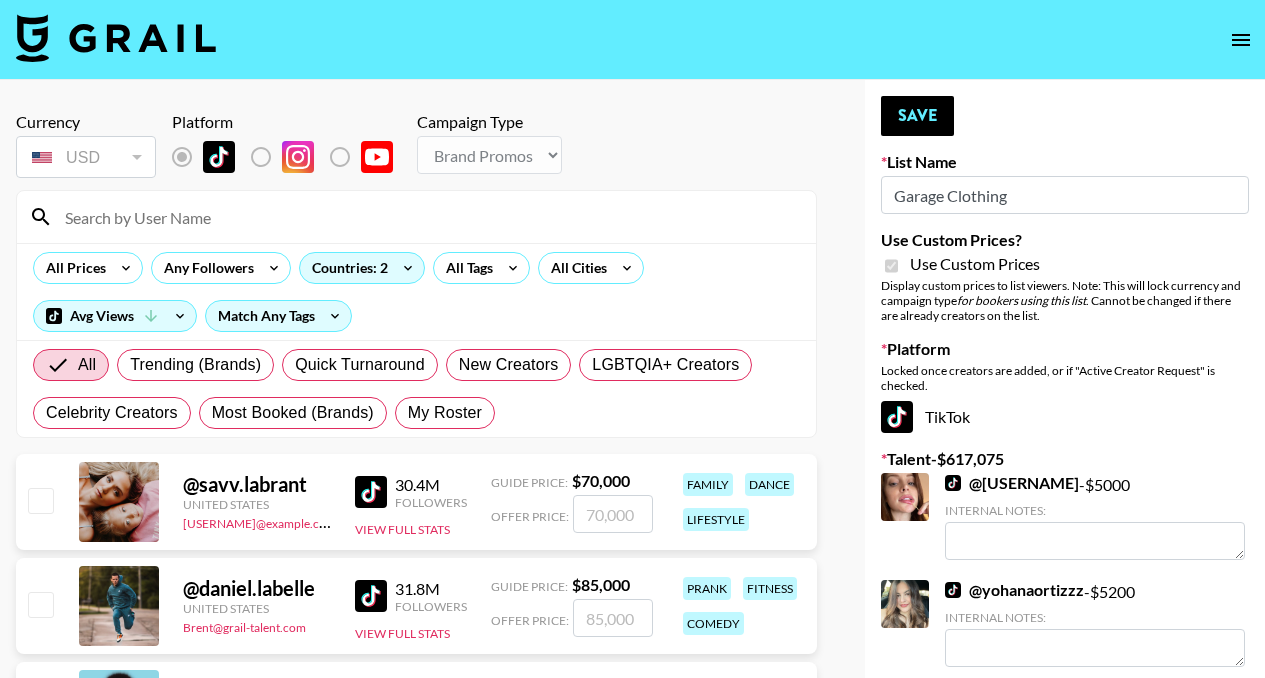select on "Brand" 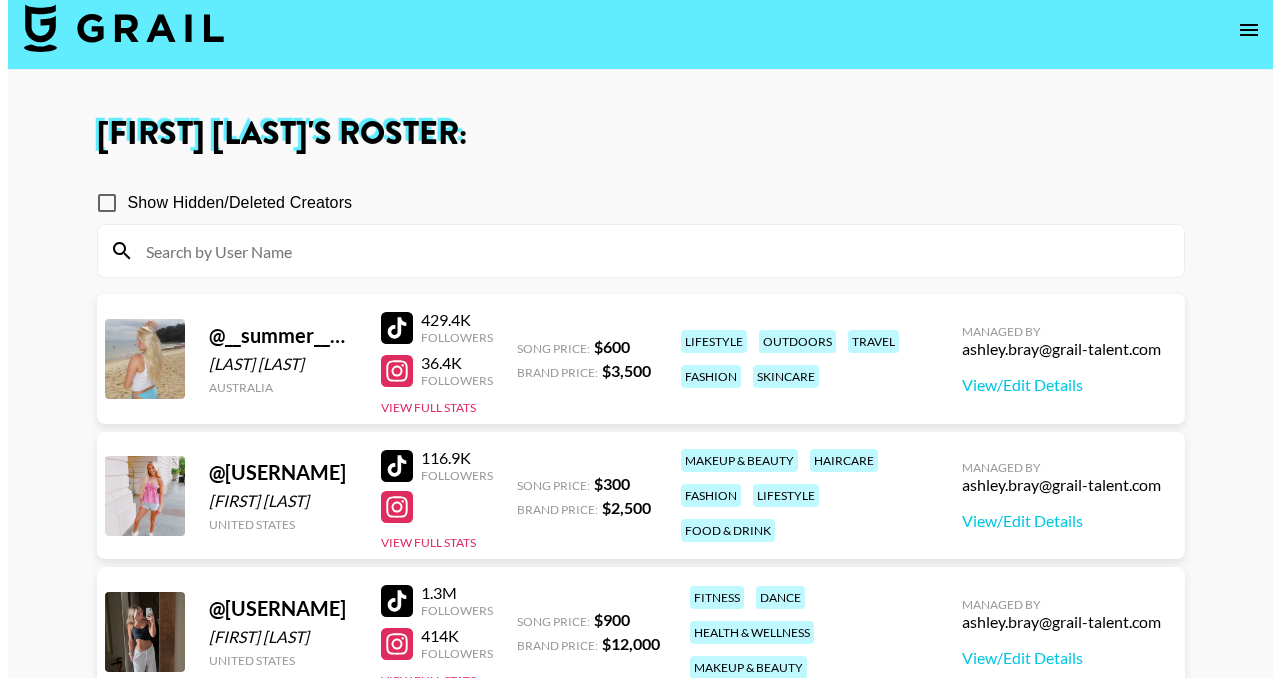 scroll, scrollTop: 0, scrollLeft: 0, axis: both 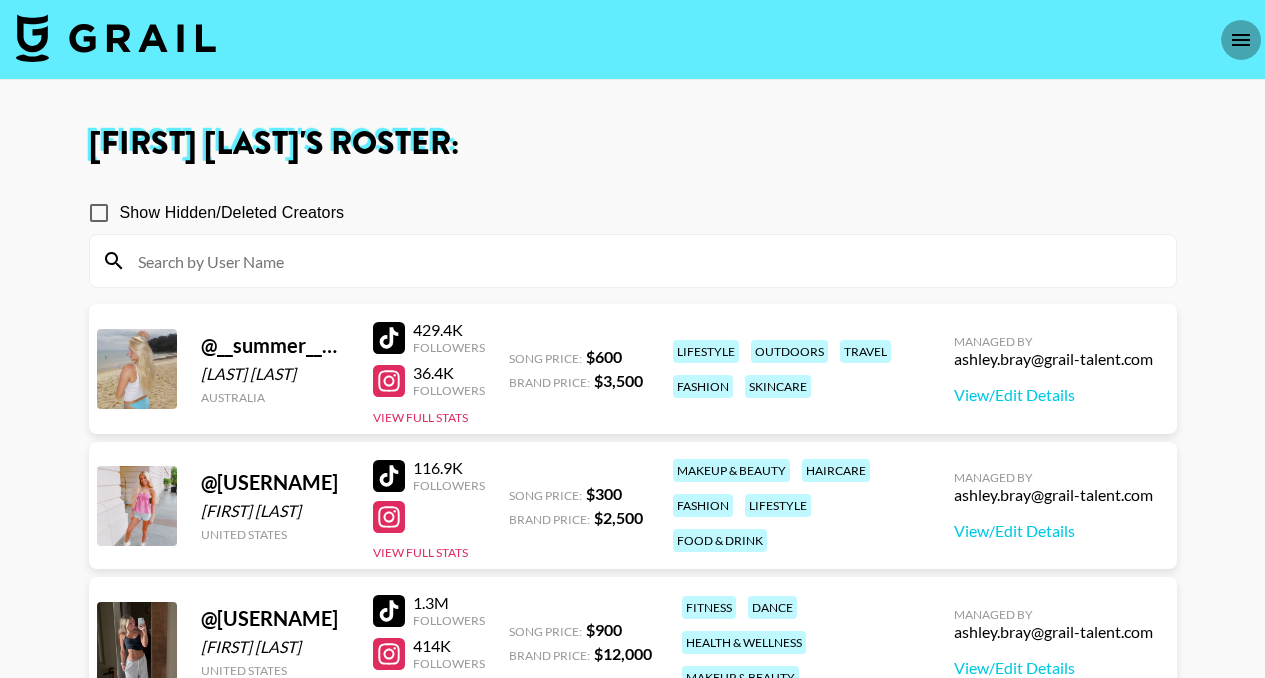 click at bounding box center (1241, 40) 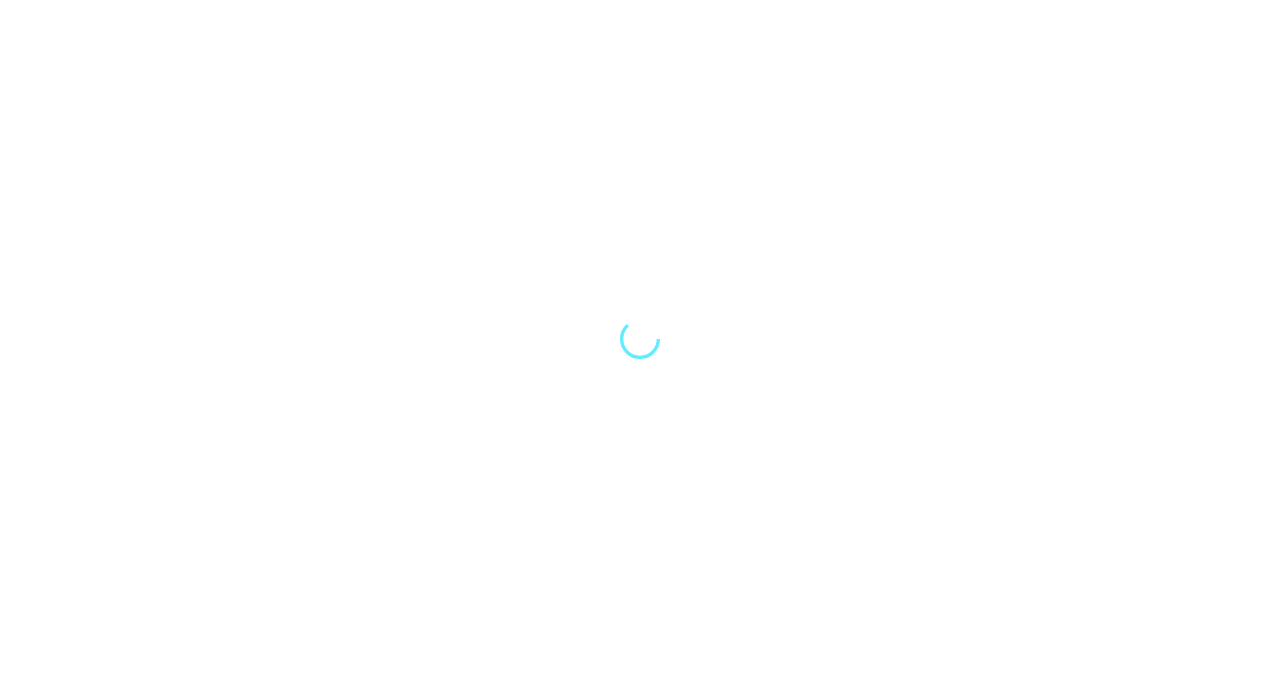 scroll, scrollTop: 0, scrollLeft: 0, axis: both 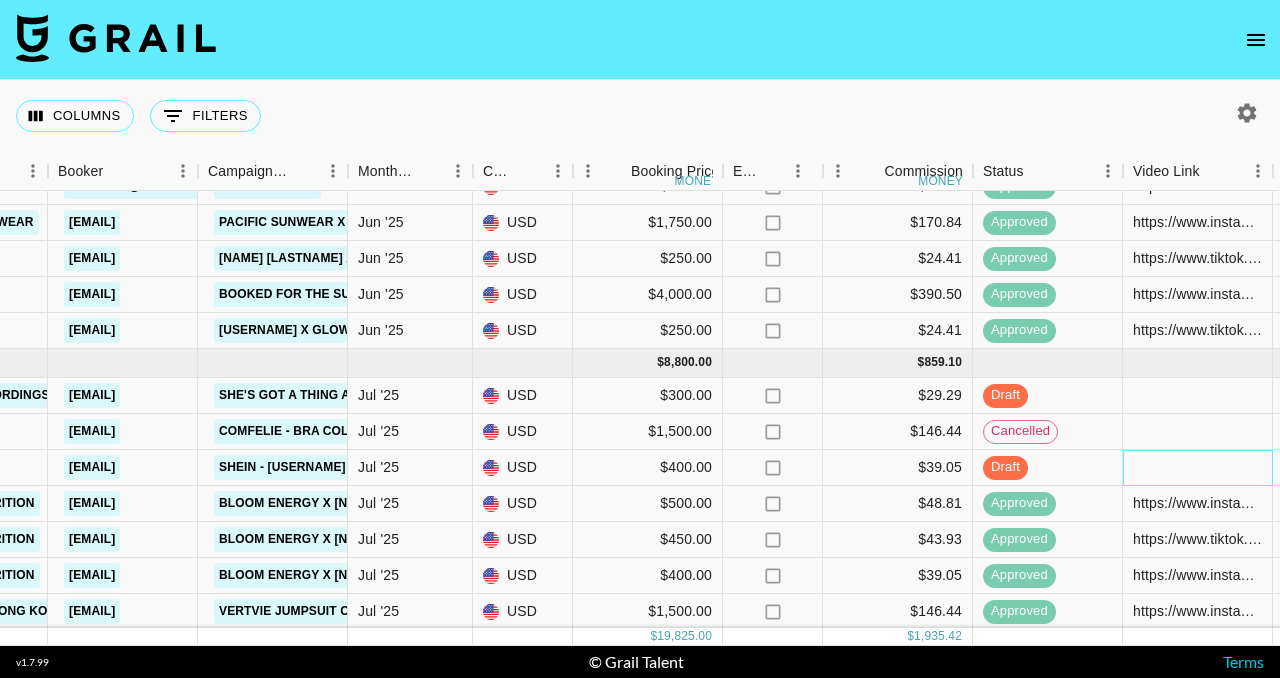 click at bounding box center [1198, 468] 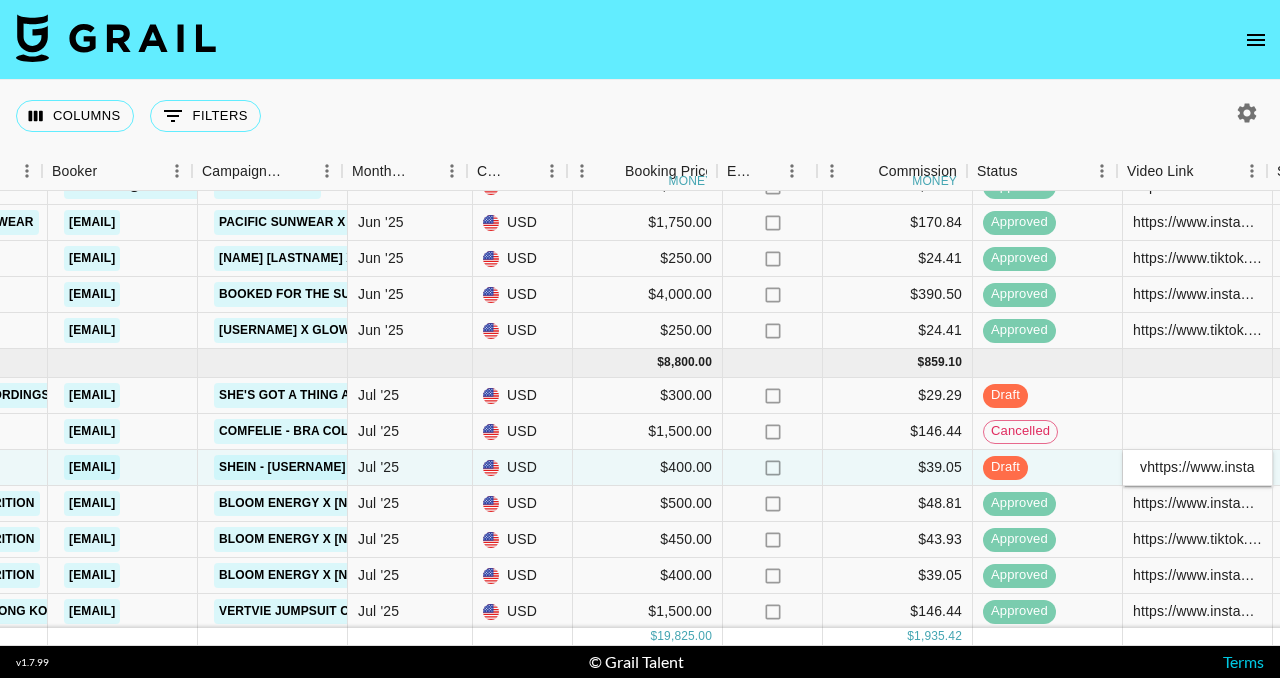 scroll, scrollTop: 296, scrollLeft: 773, axis: both 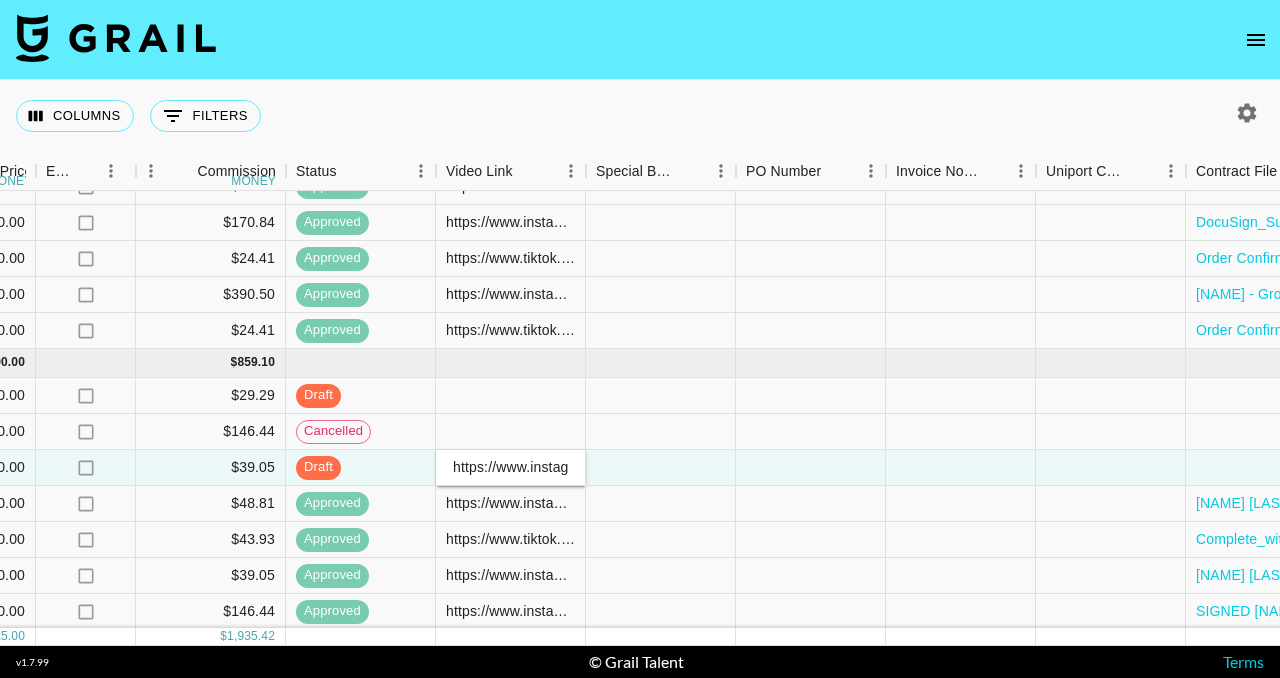 type on "https://www.instagram.com/reel/[ID]/" 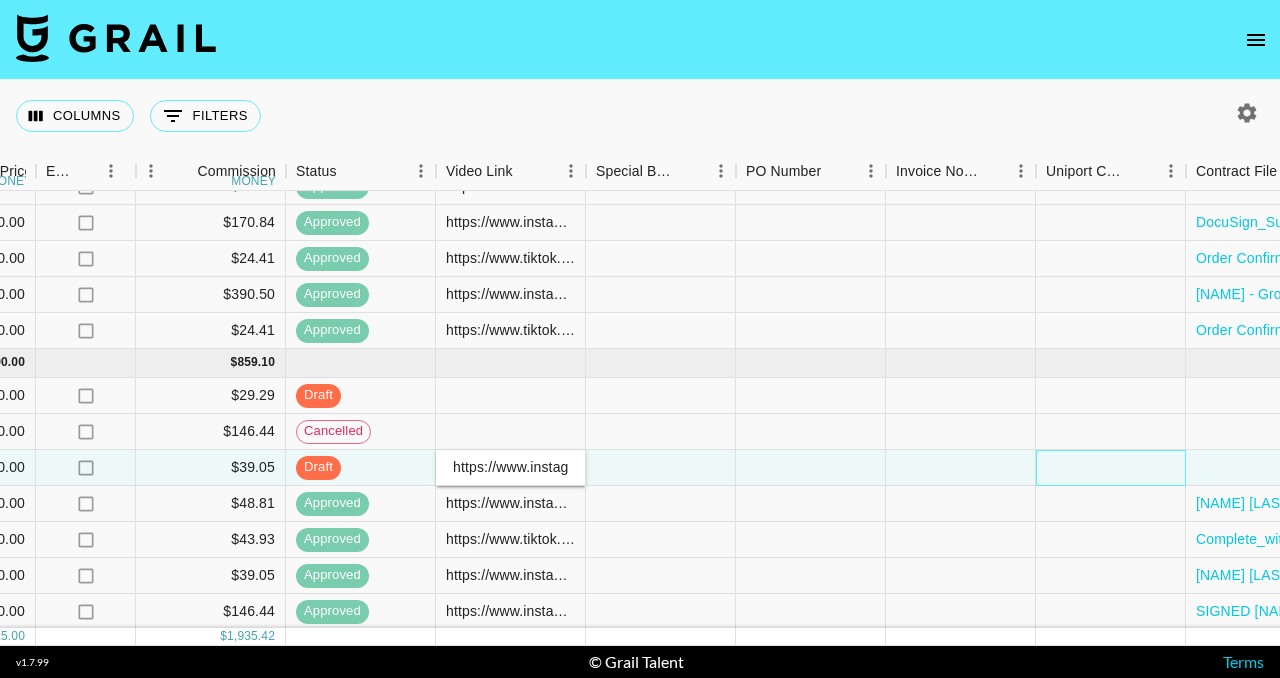 click at bounding box center (1111, 468) 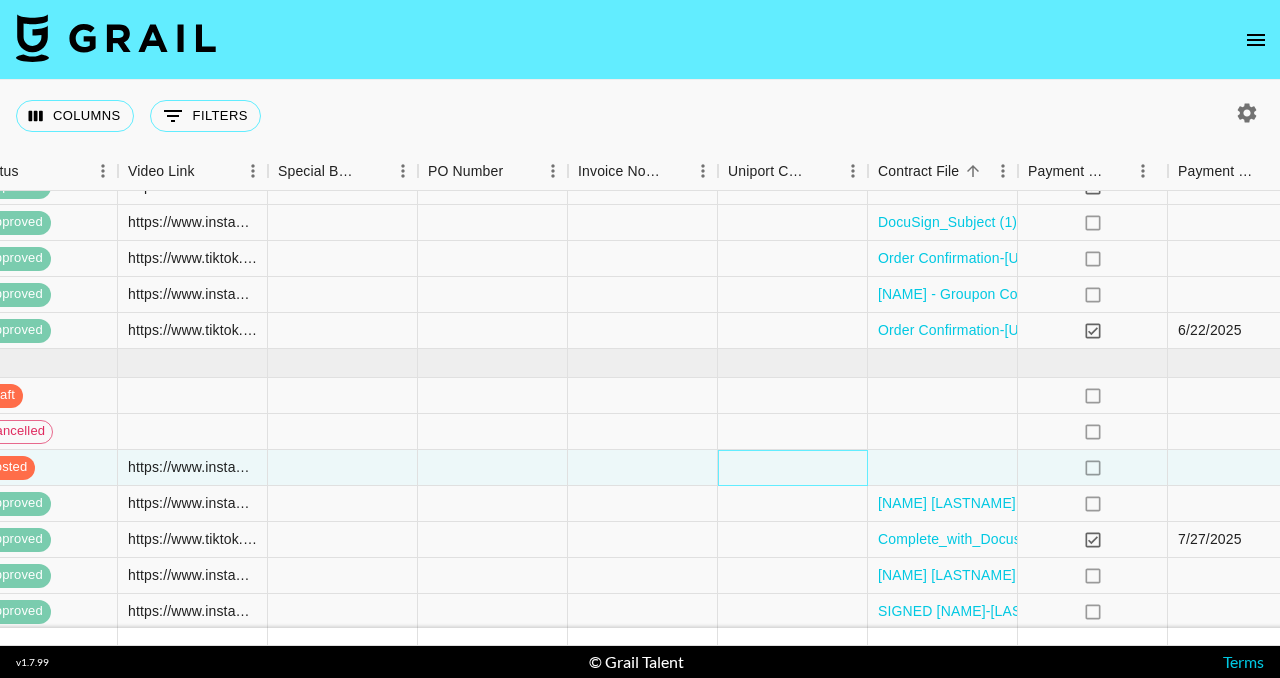 scroll, scrollTop: 296, scrollLeft: 1904, axis: both 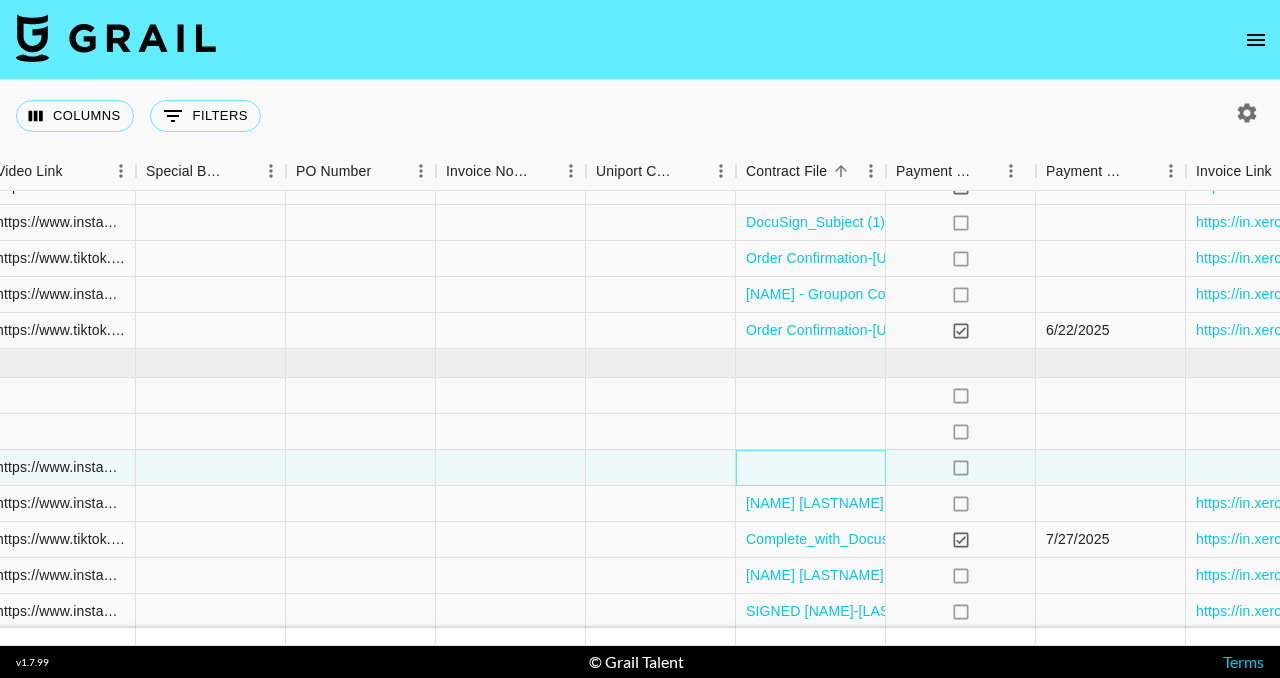 click at bounding box center (811, 468) 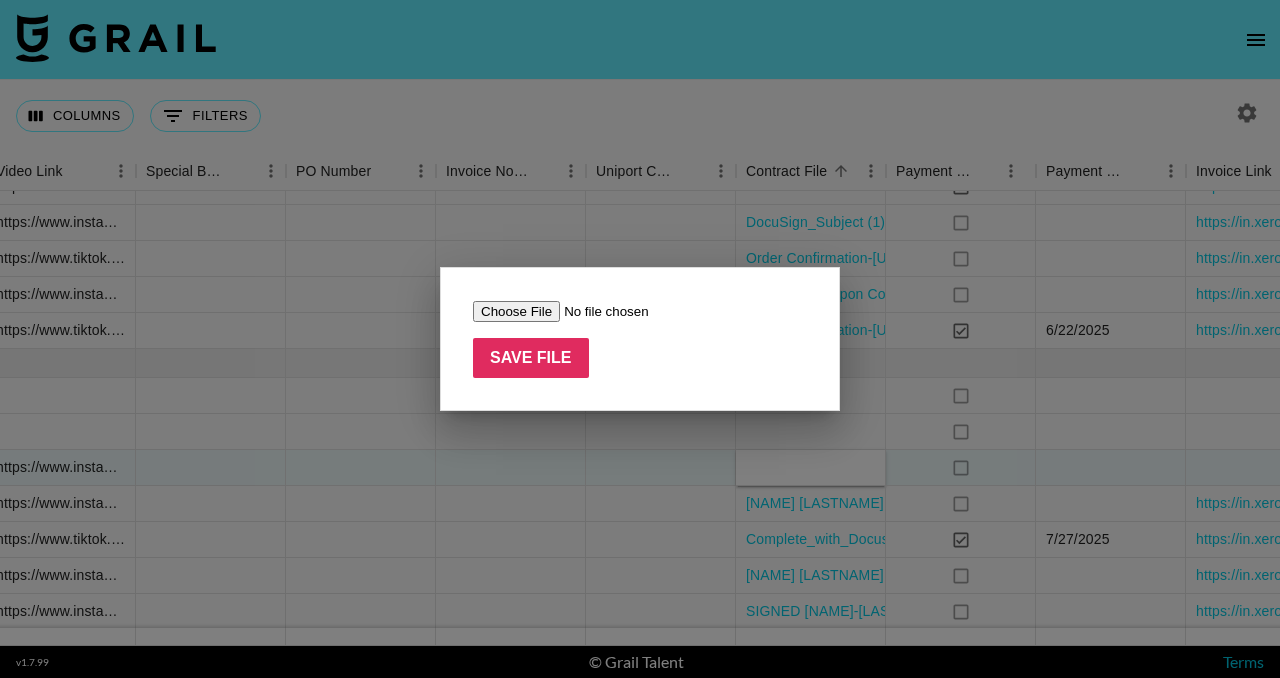click at bounding box center (599, 311) 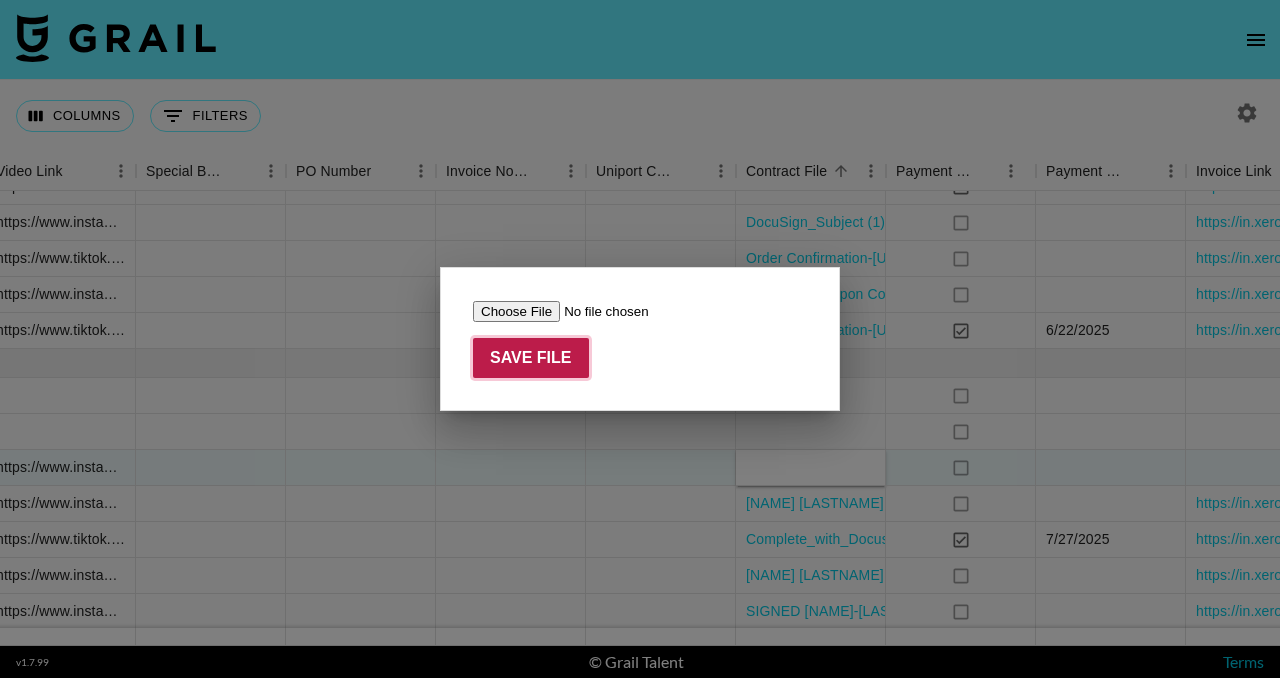 click on "Save File" at bounding box center [531, 358] 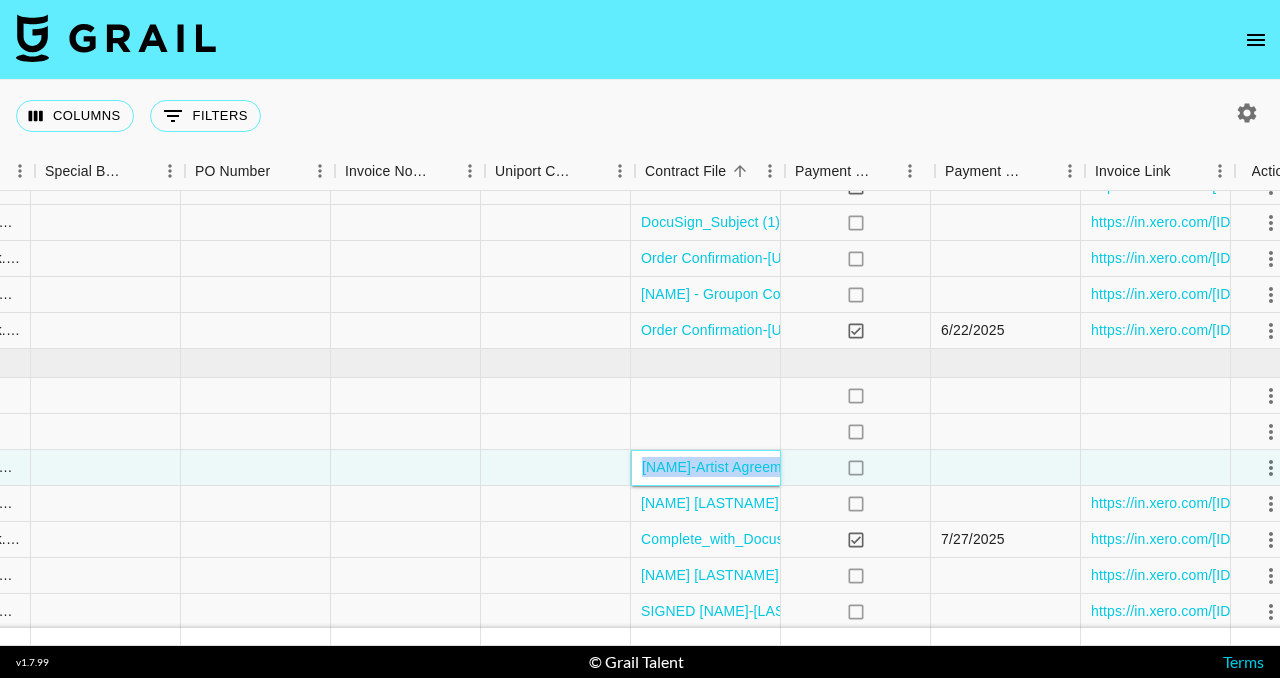 scroll, scrollTop: 296, scrollLeft: 2055, axis: both 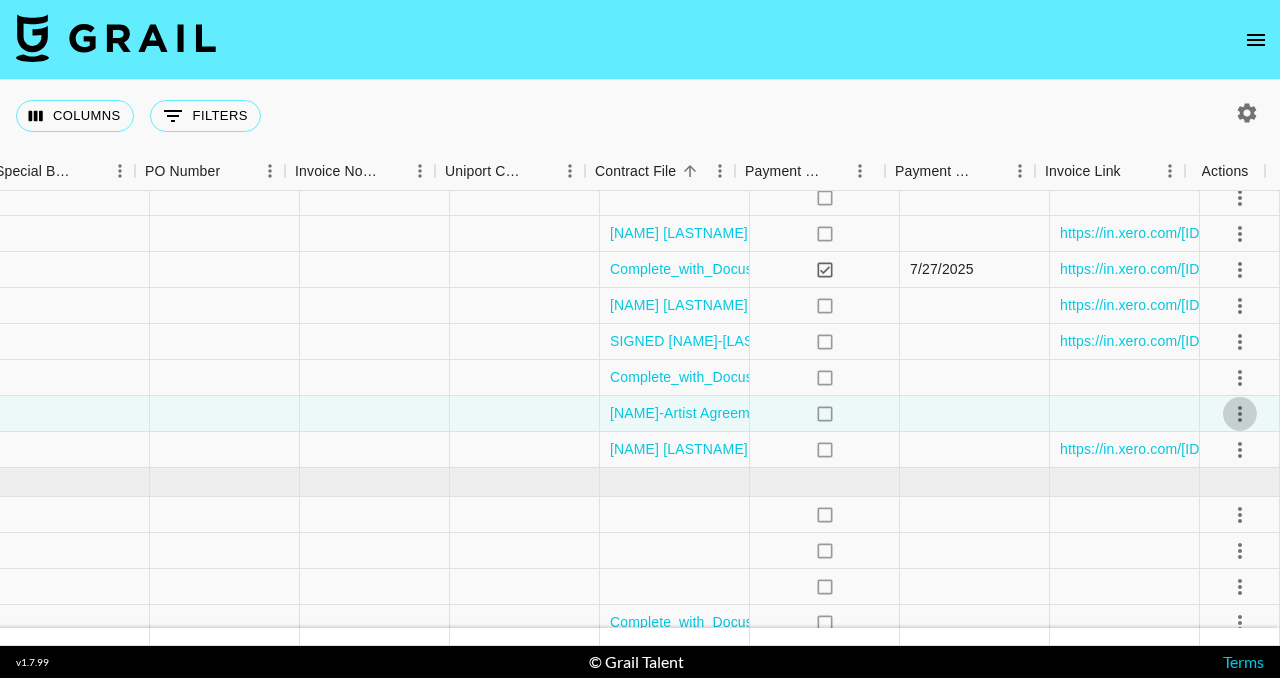 click 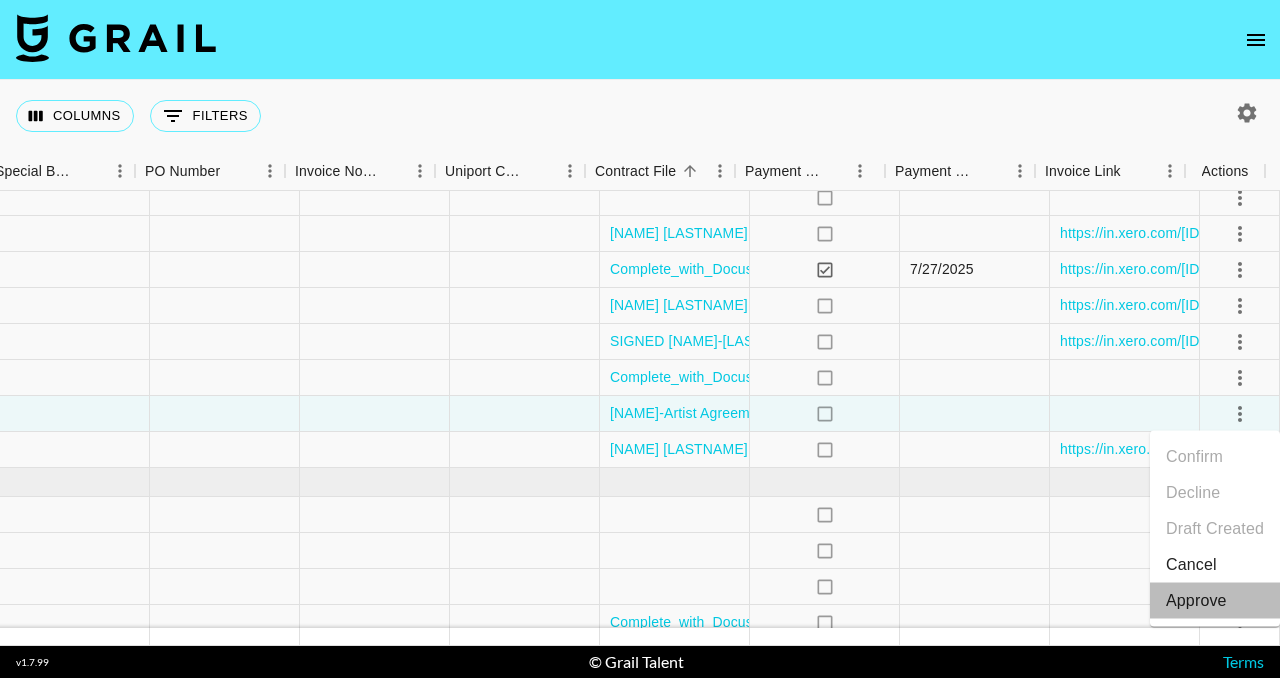 click on "Approve" at bounding box center [1196, 601] 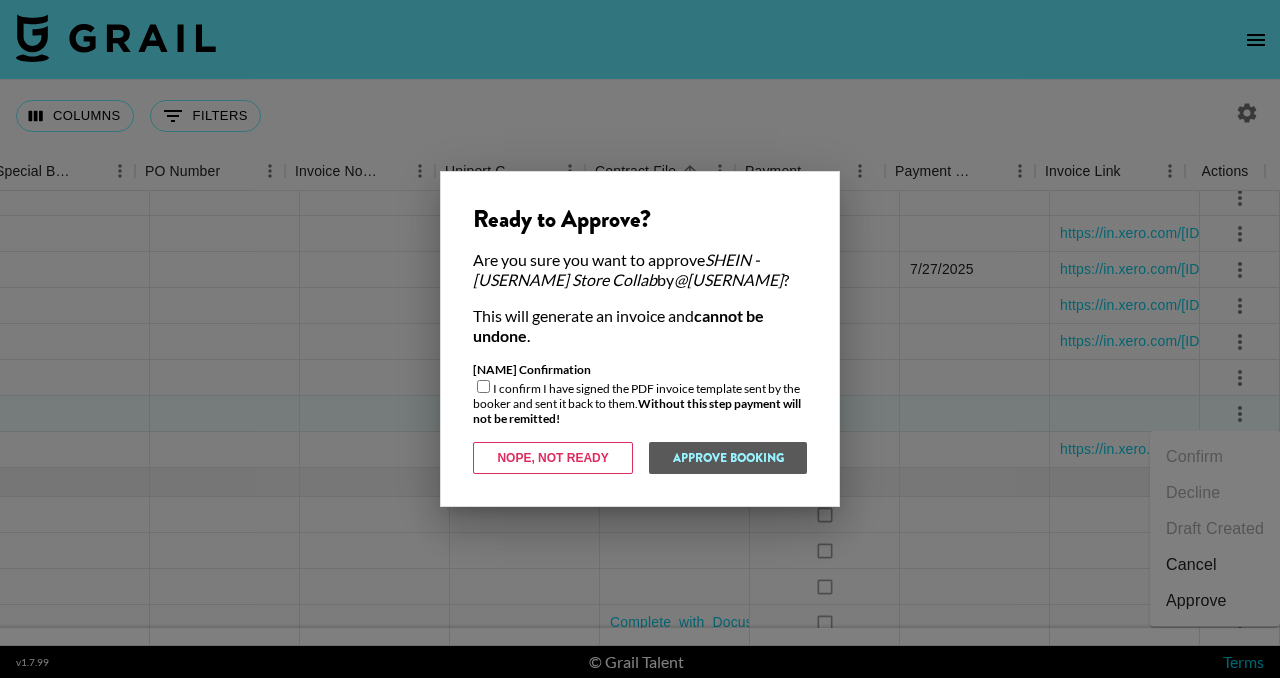click at bounding box center (483, 386) 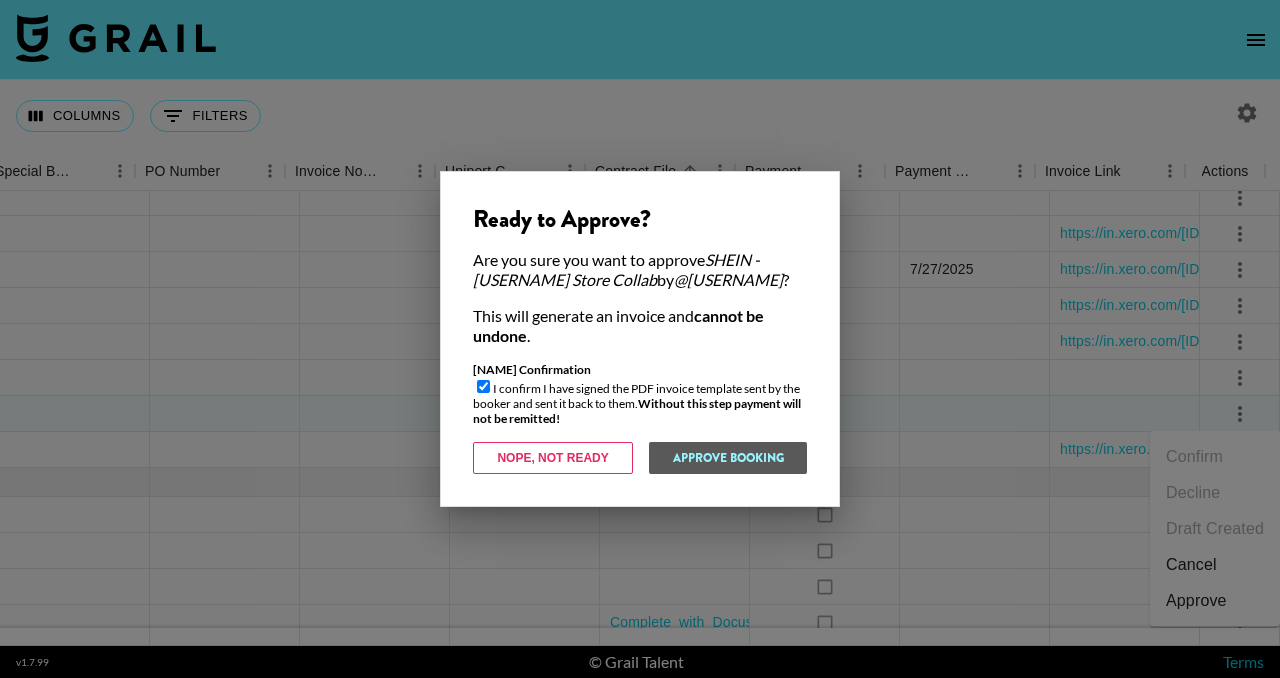 checkbox on "true" 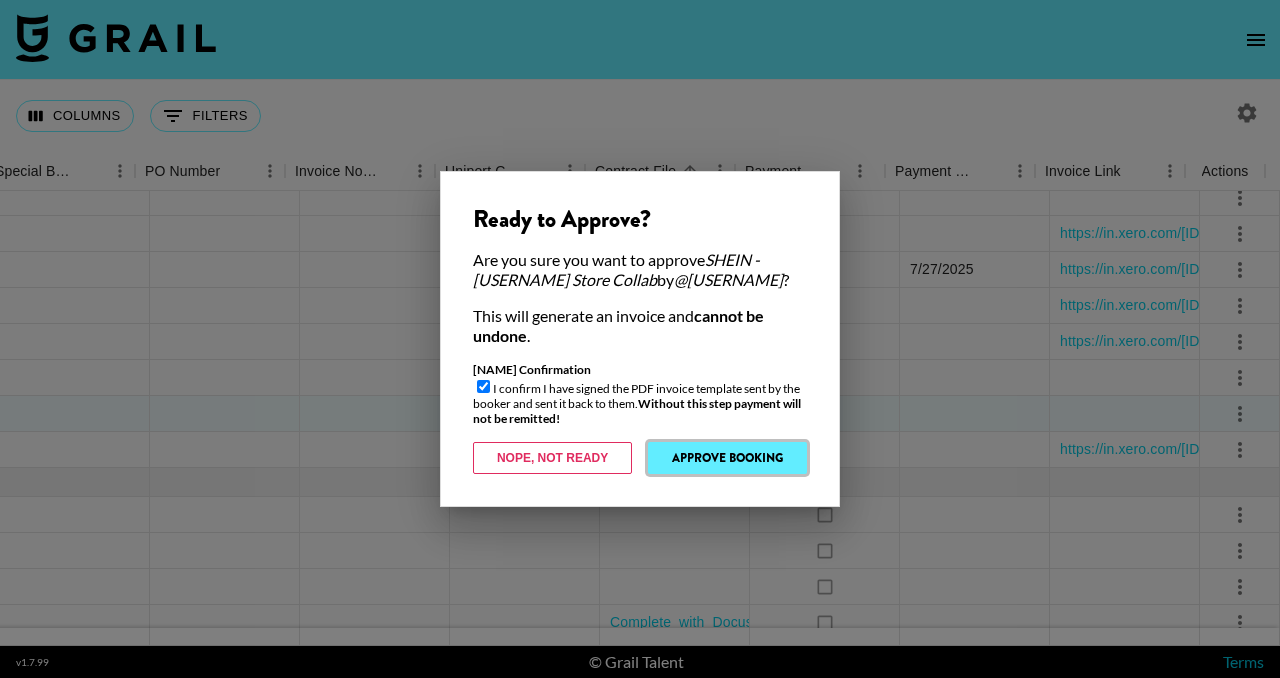click on "Approve Booking" at bounding box center [727, 458] 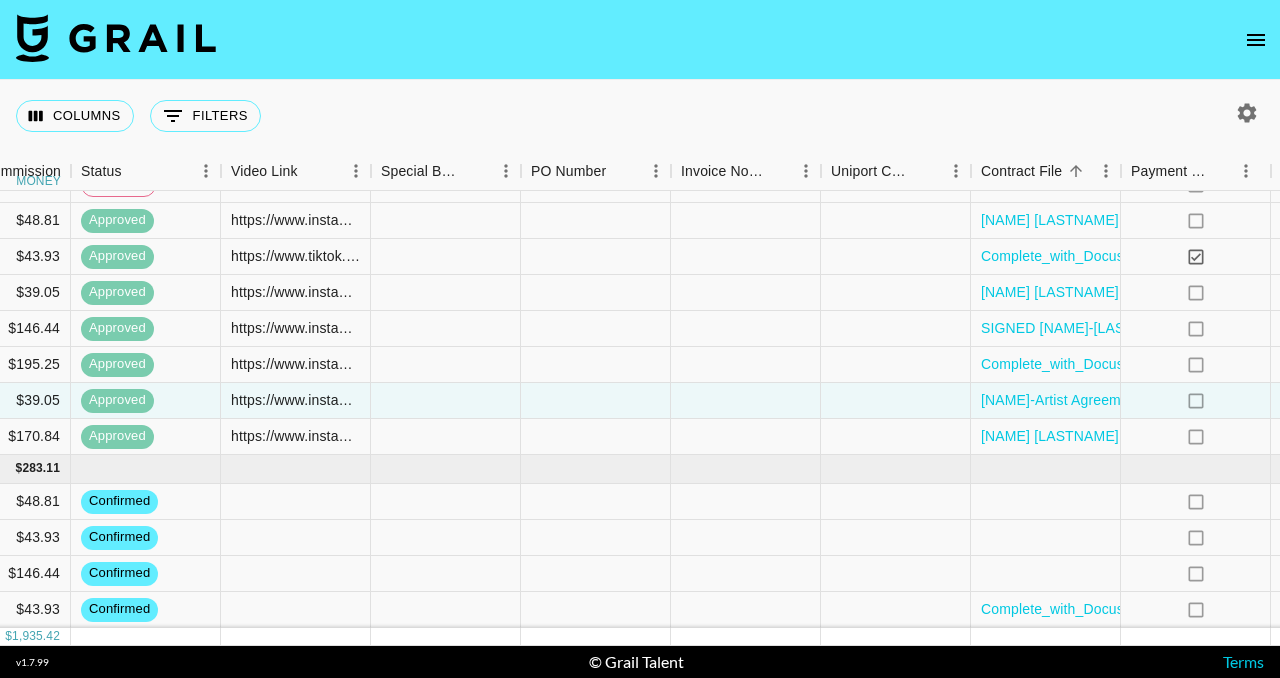 scroll, scrollTop: 558, scrollLeft: 1681, axis: both 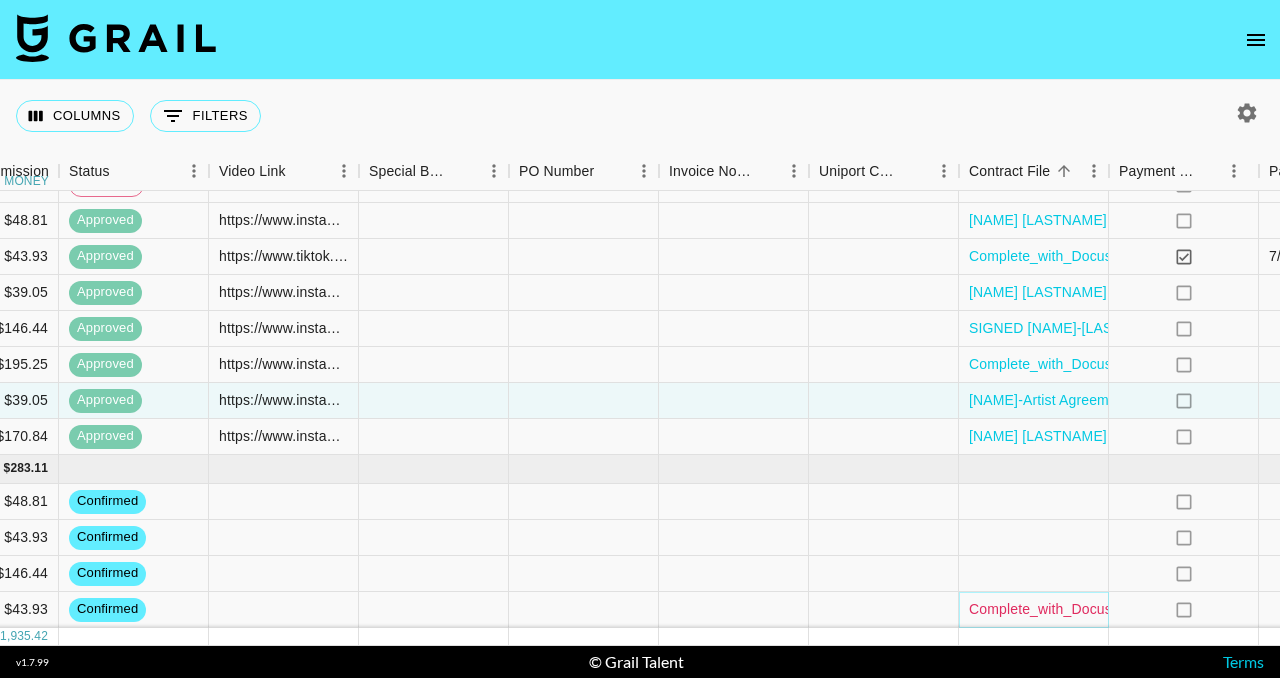 click on "Complete_with_Docusign_[NAME]_[LASTNAME]_x_Bloo (1).pdf" at bounding box center (1173, 609) 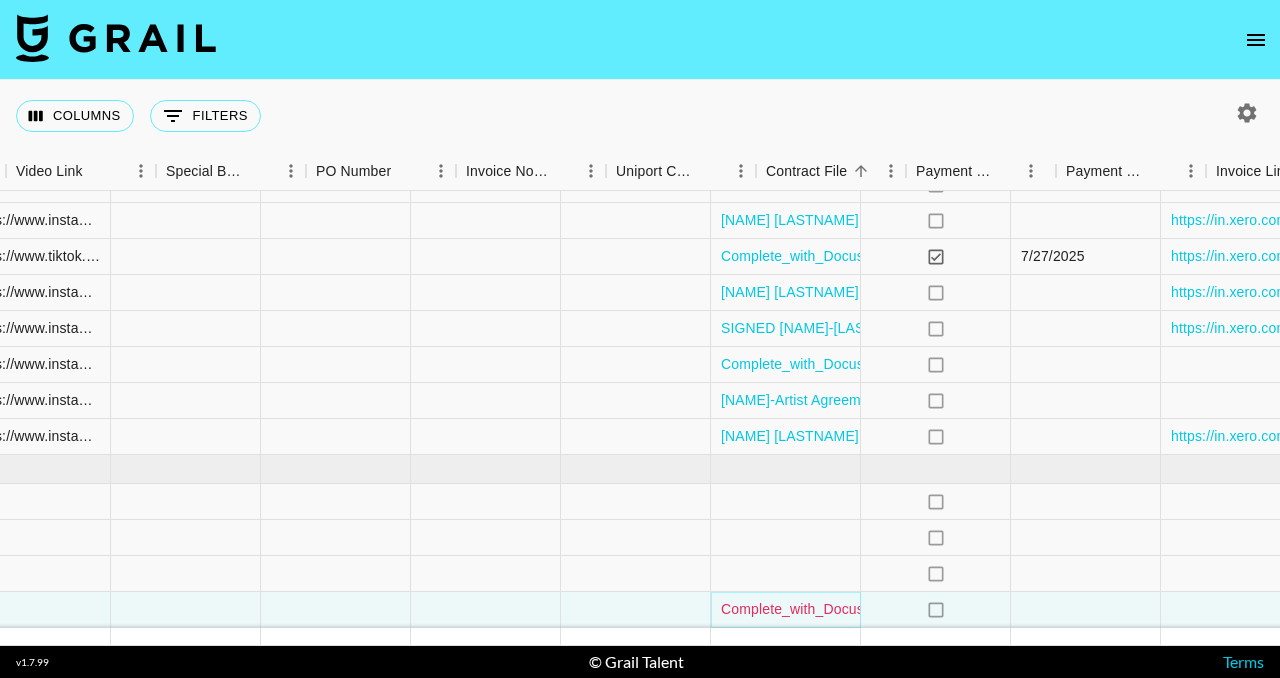 scroll, scrollTop: 558, scrollLeft: 2055, axis: both 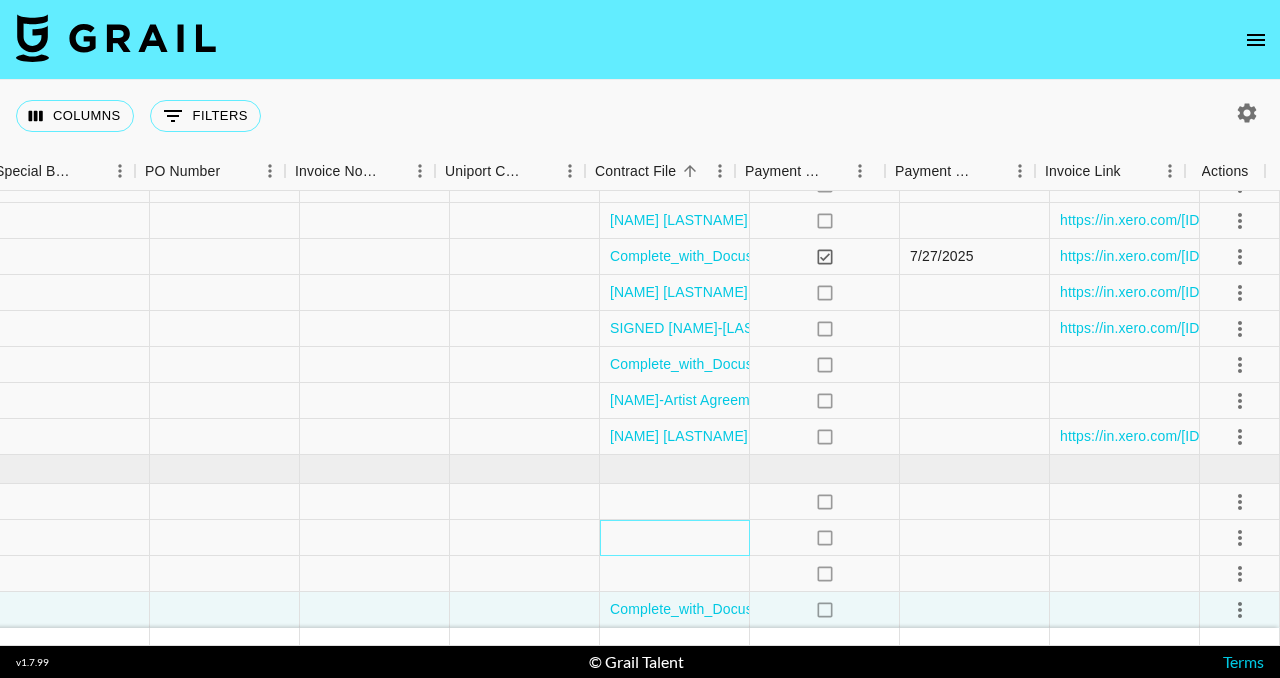 click at bounding box center [675, 538] 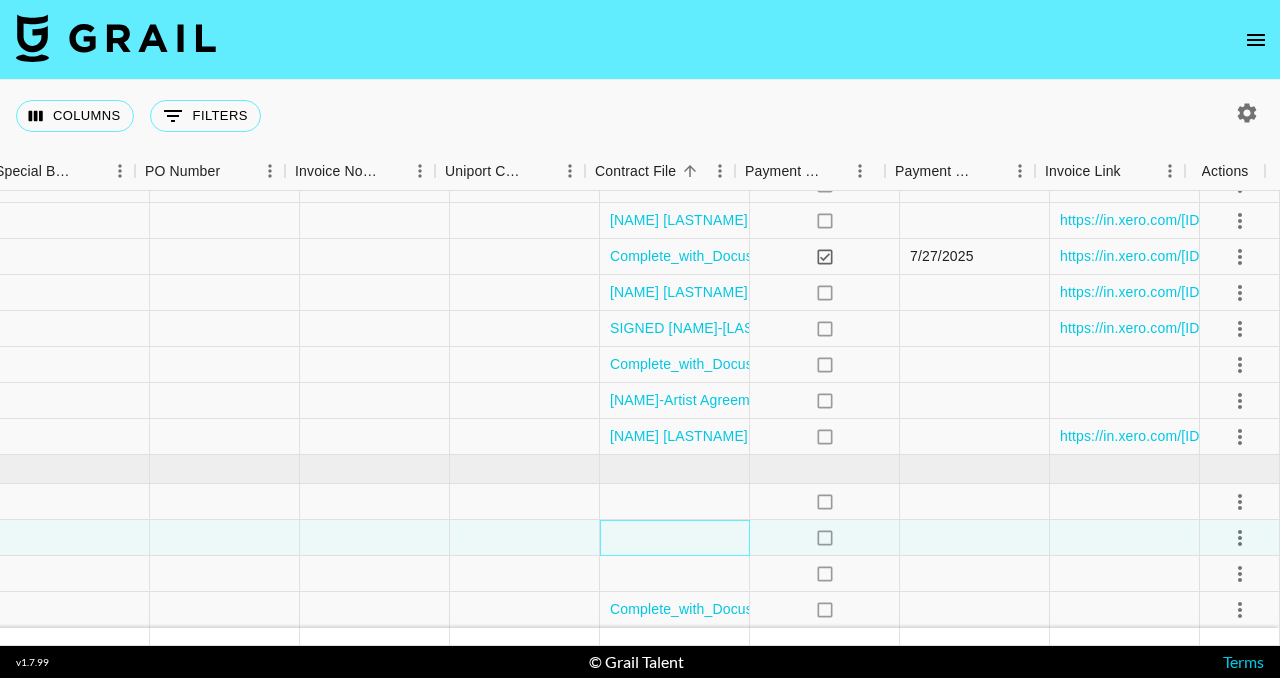 click at bounding box center [675, 538] 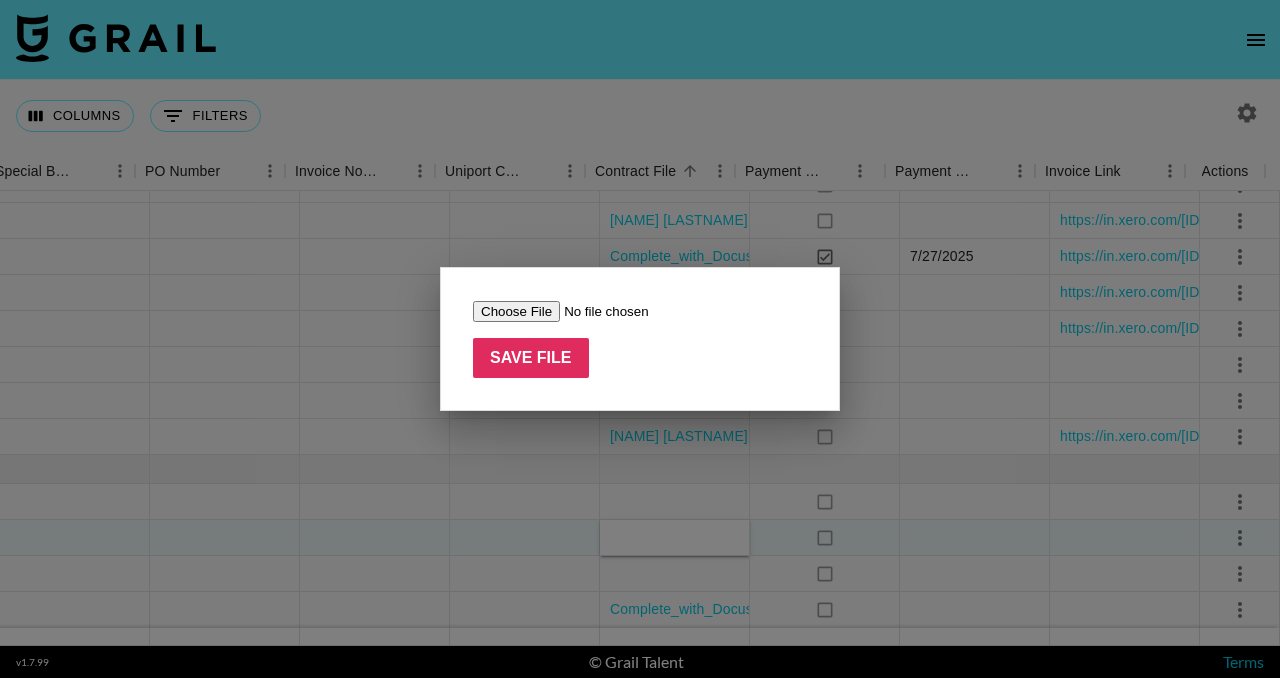 click at bounding box center [599, 311] 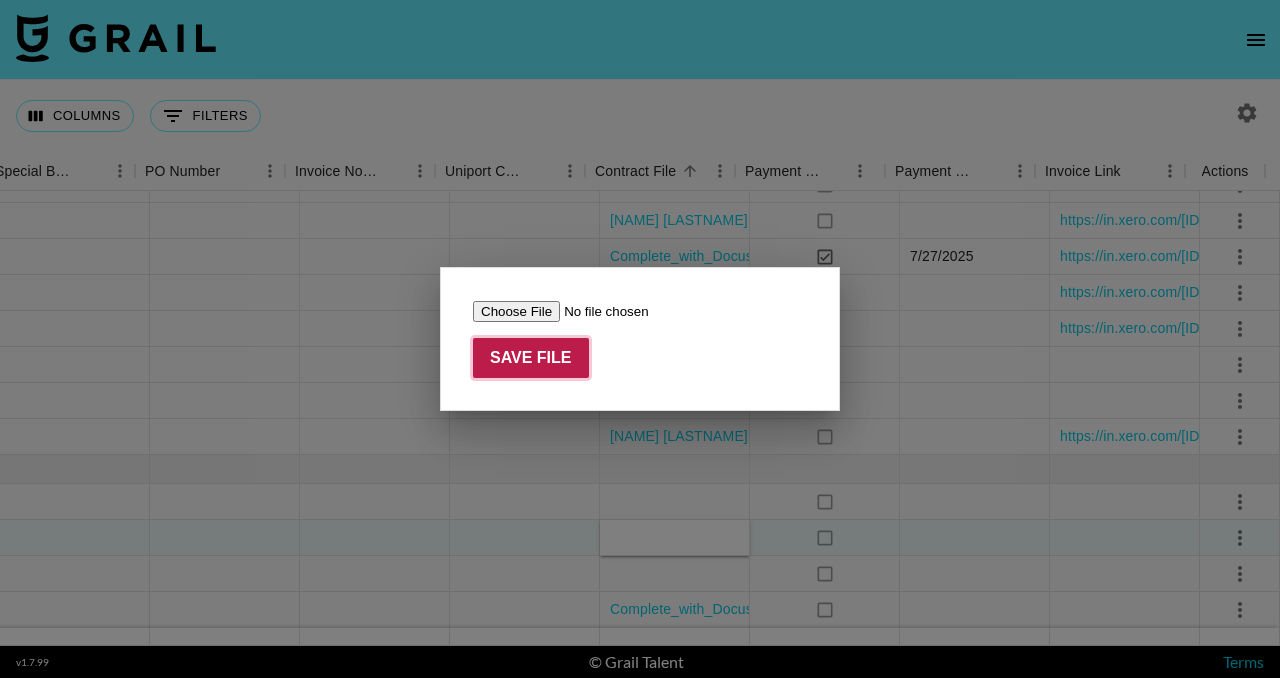 click on "Save File" at bounding box center [531, 358] 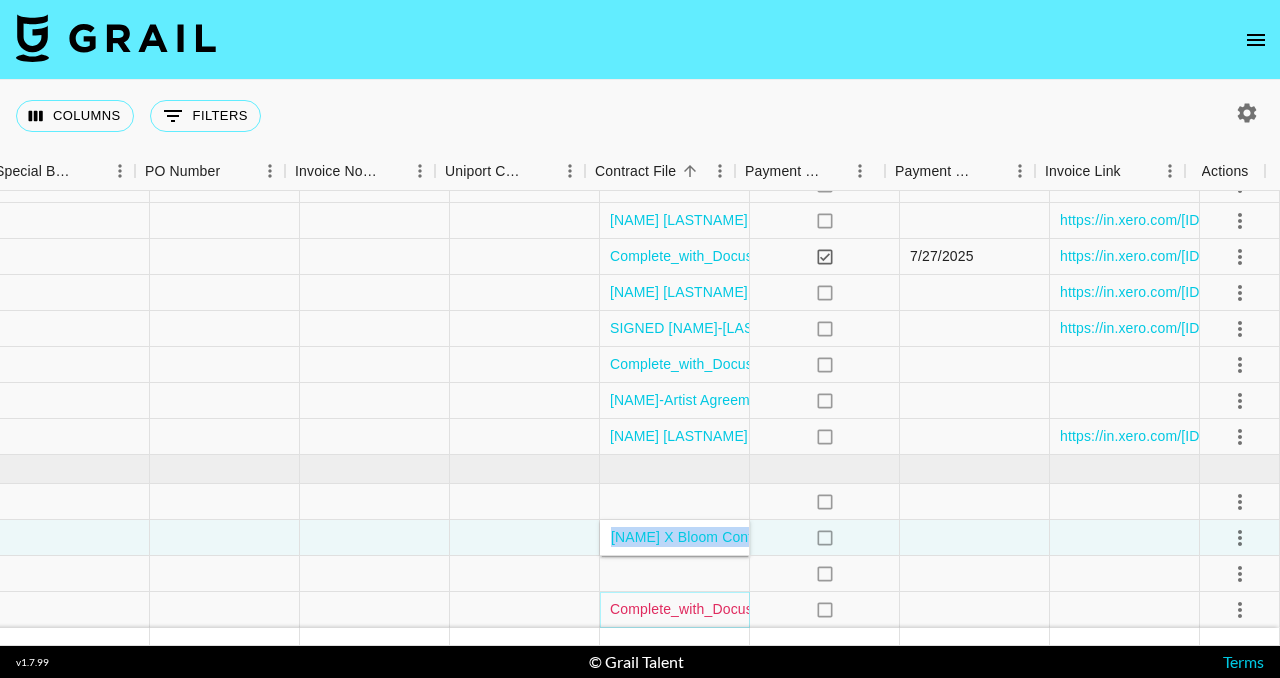 click on "Complete_with_Docusign_[NAME]_[LASTNAME]_x_Bloo (1).pdf" at bounding box center [814, 609] 